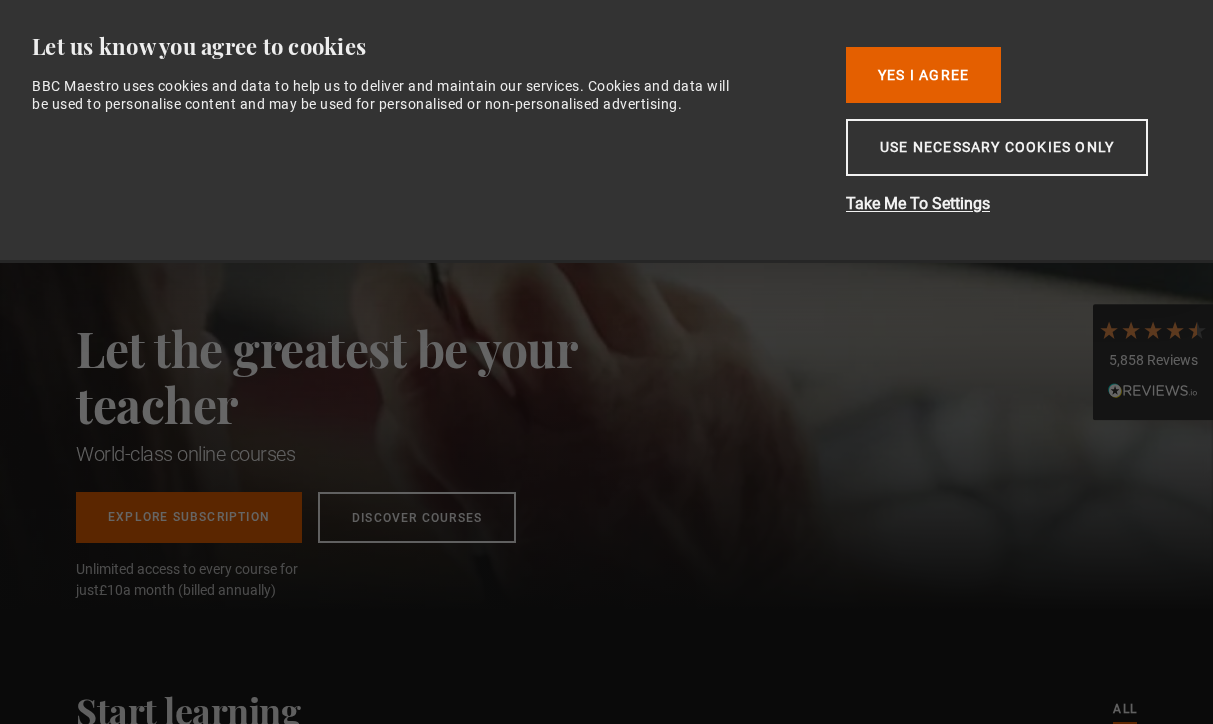 scroll, scrollTop: 0, scrollLeft: 0, axis: both 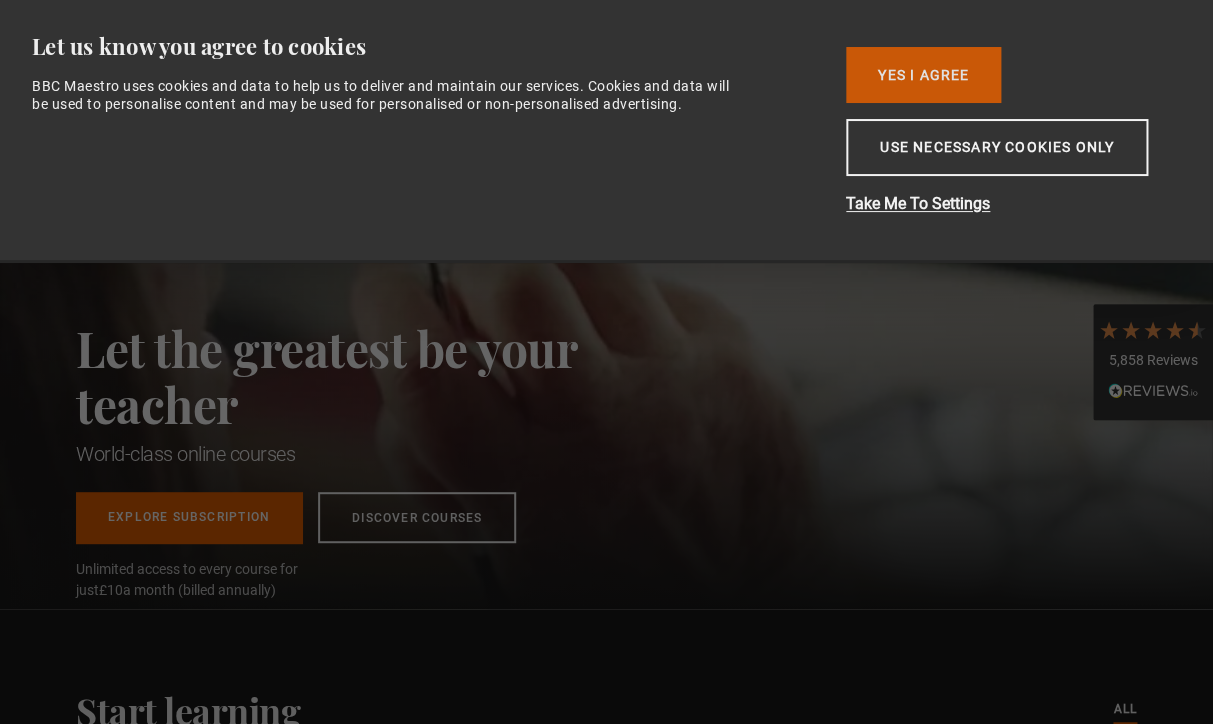 click on "Yes I Agree" at bounding box center (923, 75) 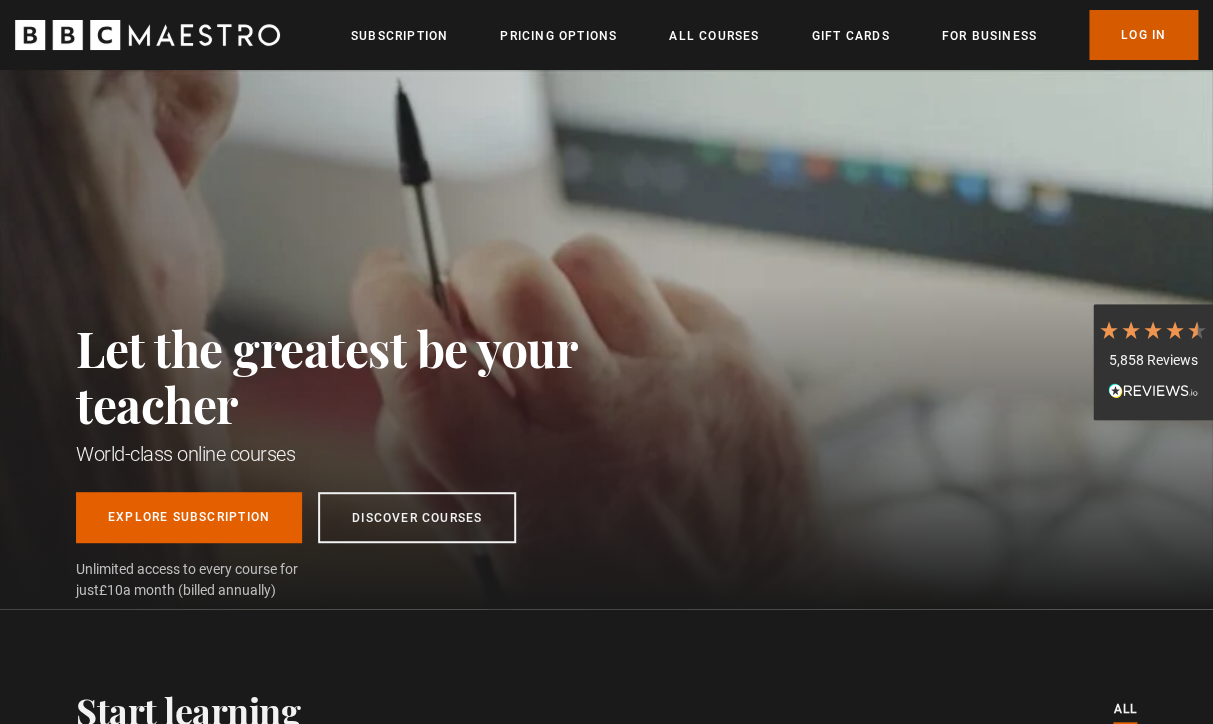 click on "Log In" at bounding box center [1143, 35] 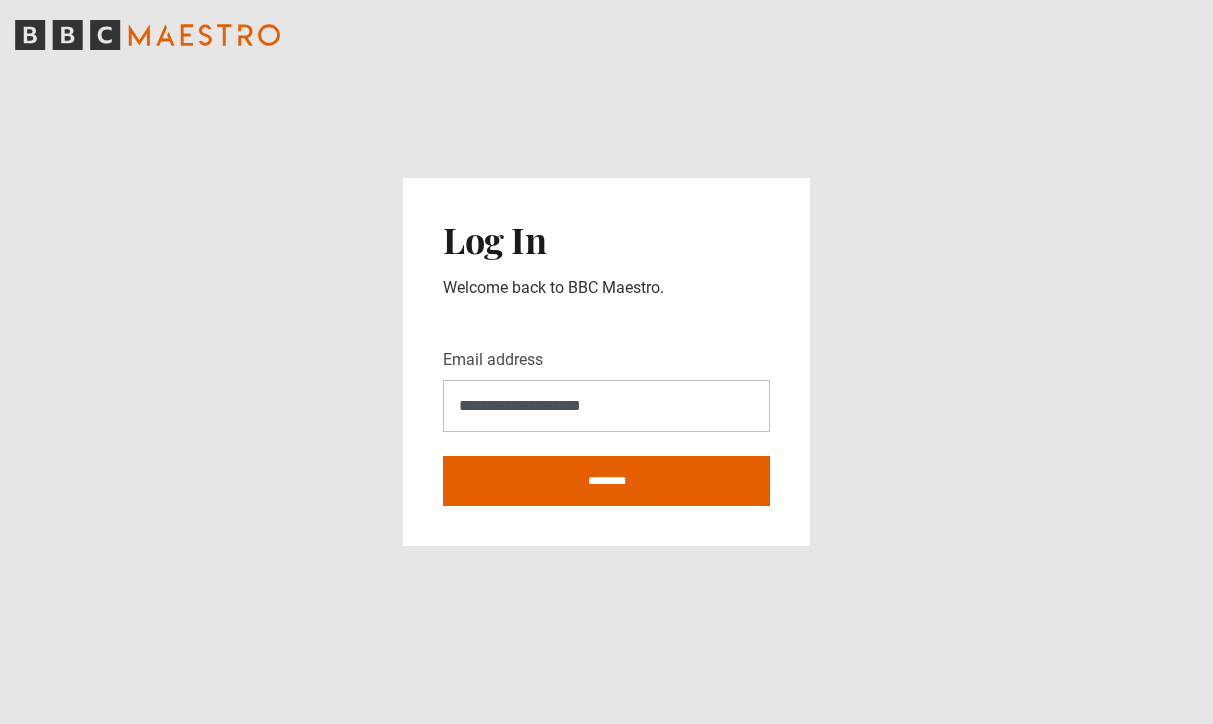 scroll, scrollTop: 0, scrollLeft: 0, axis: both 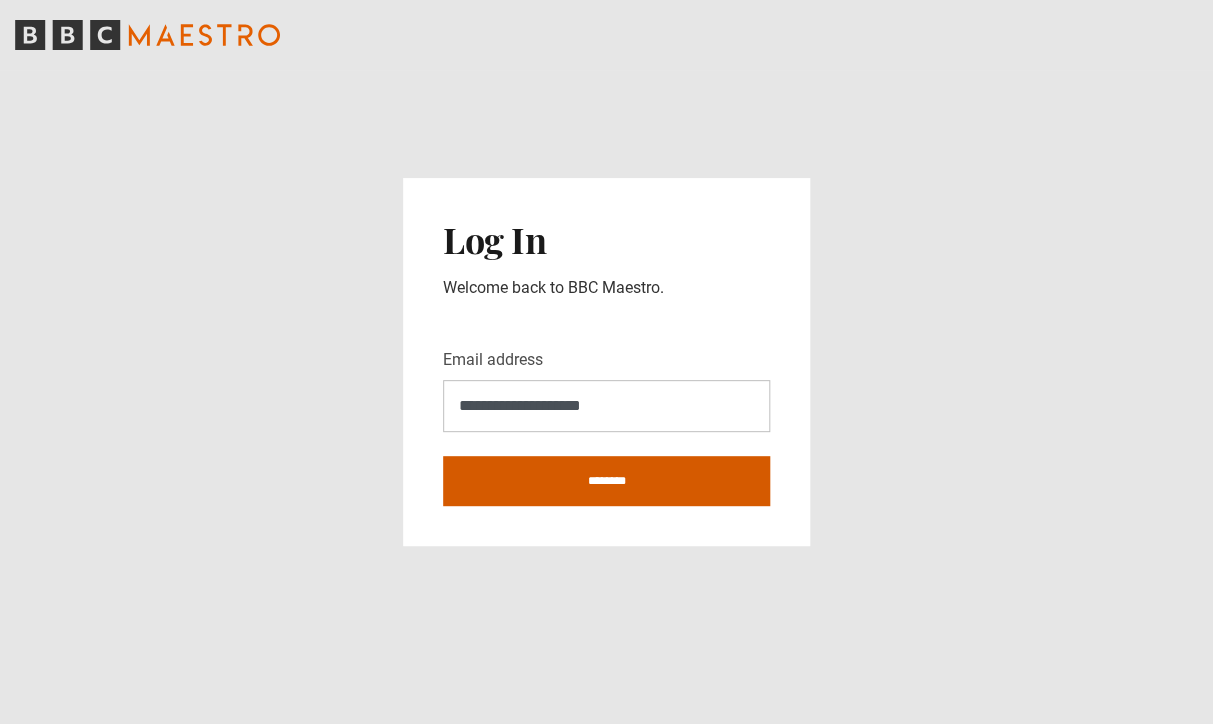 type on "**********" 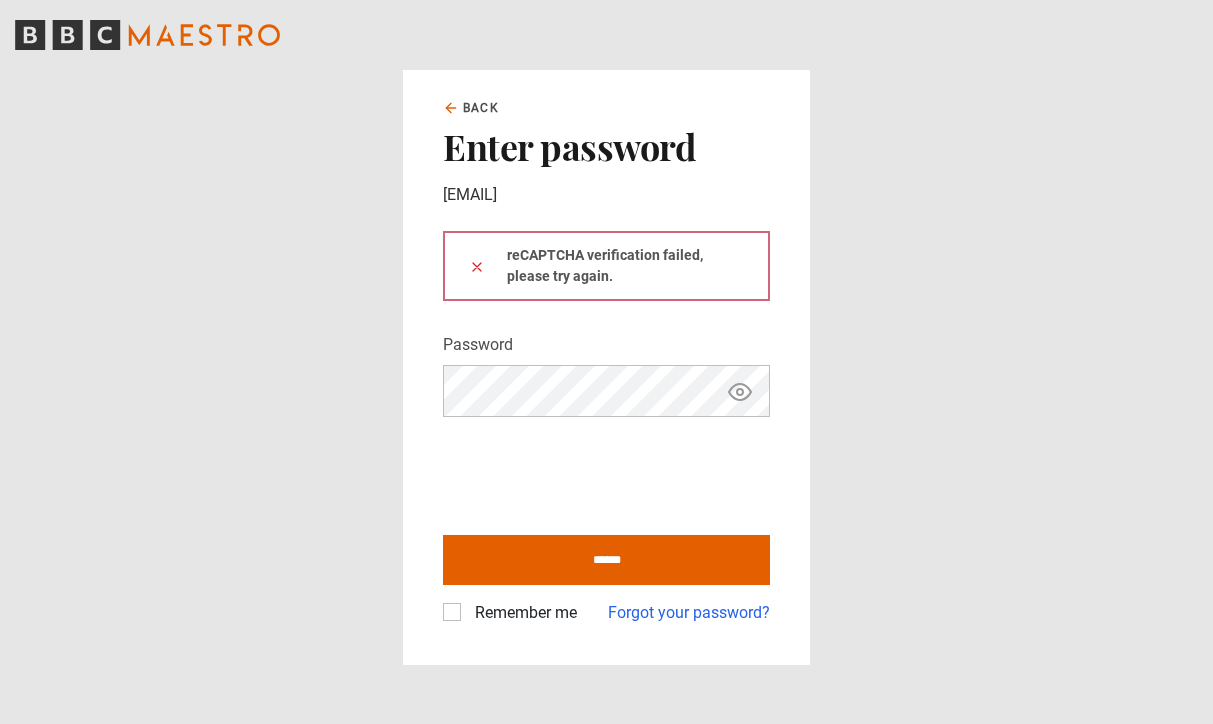 scroll, scrollTop: 0, scrollLeft: 0, axis: both 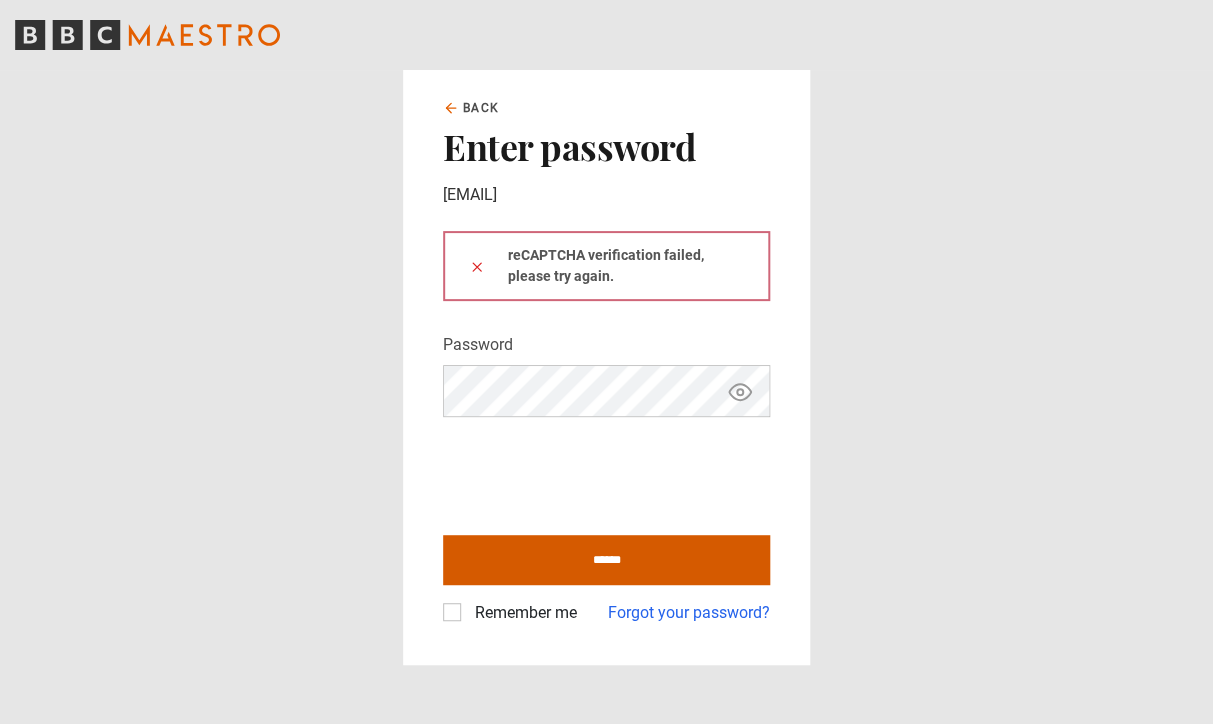 click on "******" at bounding box center [606, 560] 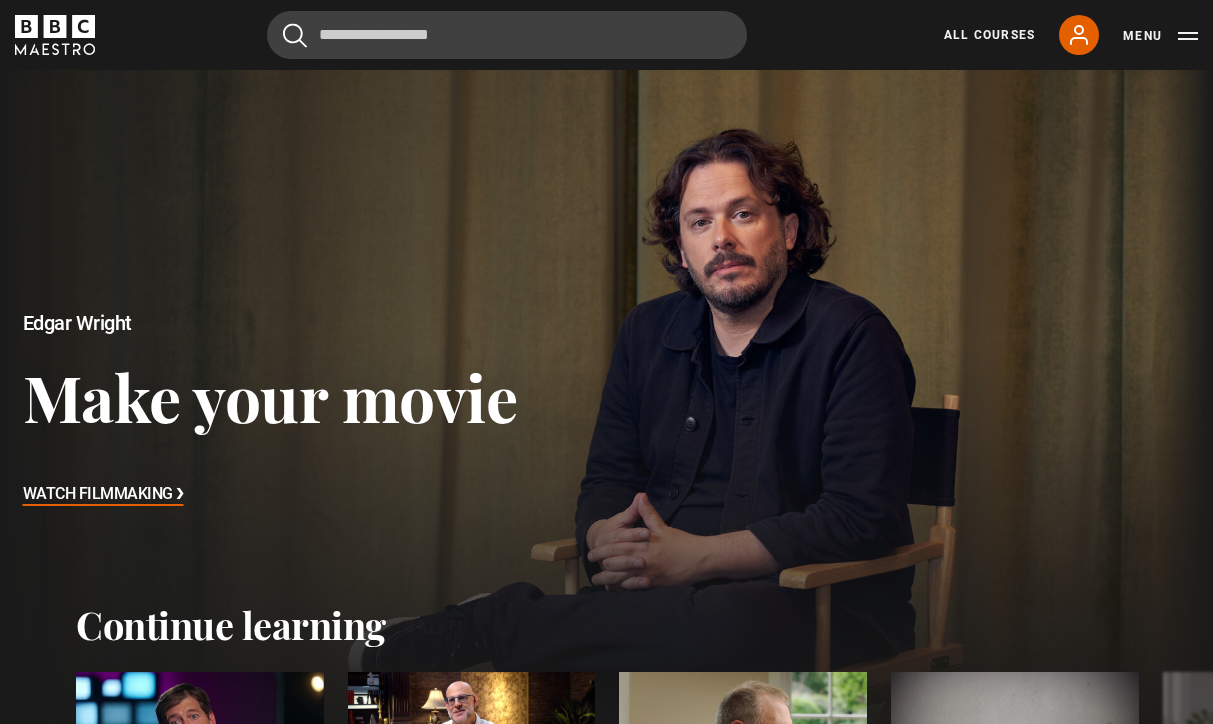 scroll, scrollTop: 0, scrollLeft: 0, axis: both 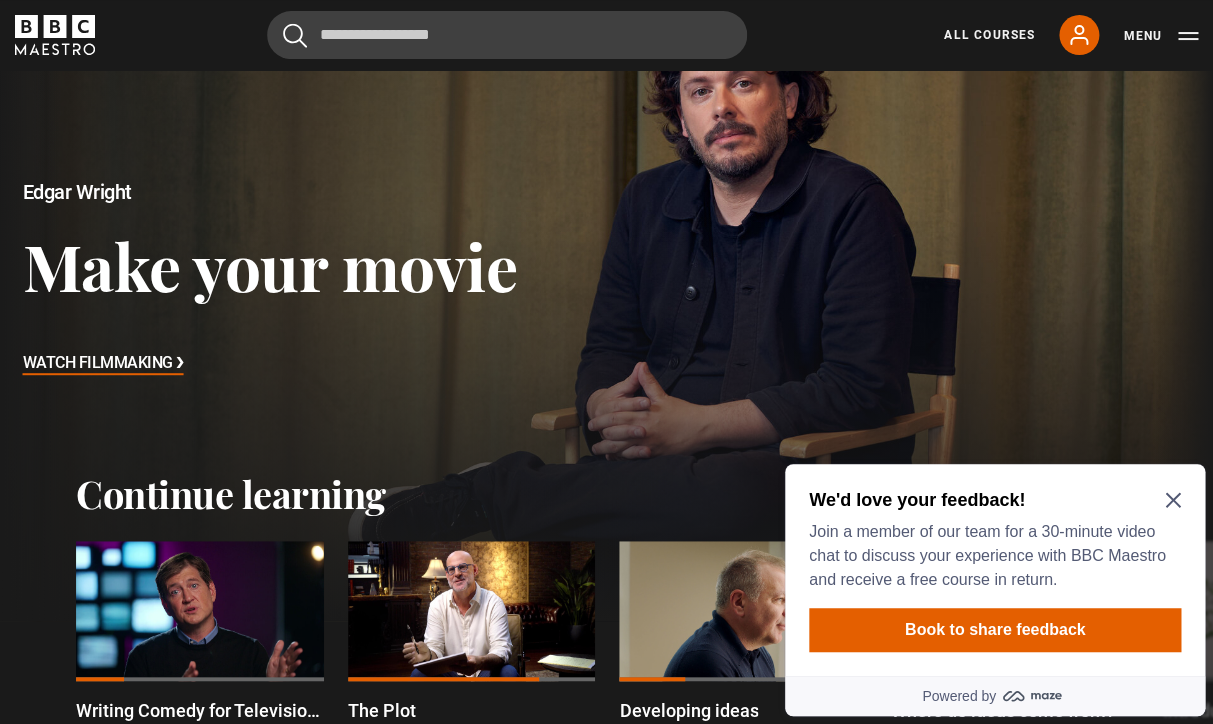 click on "We'd love your feedback!" at bounding box center [991, 500] 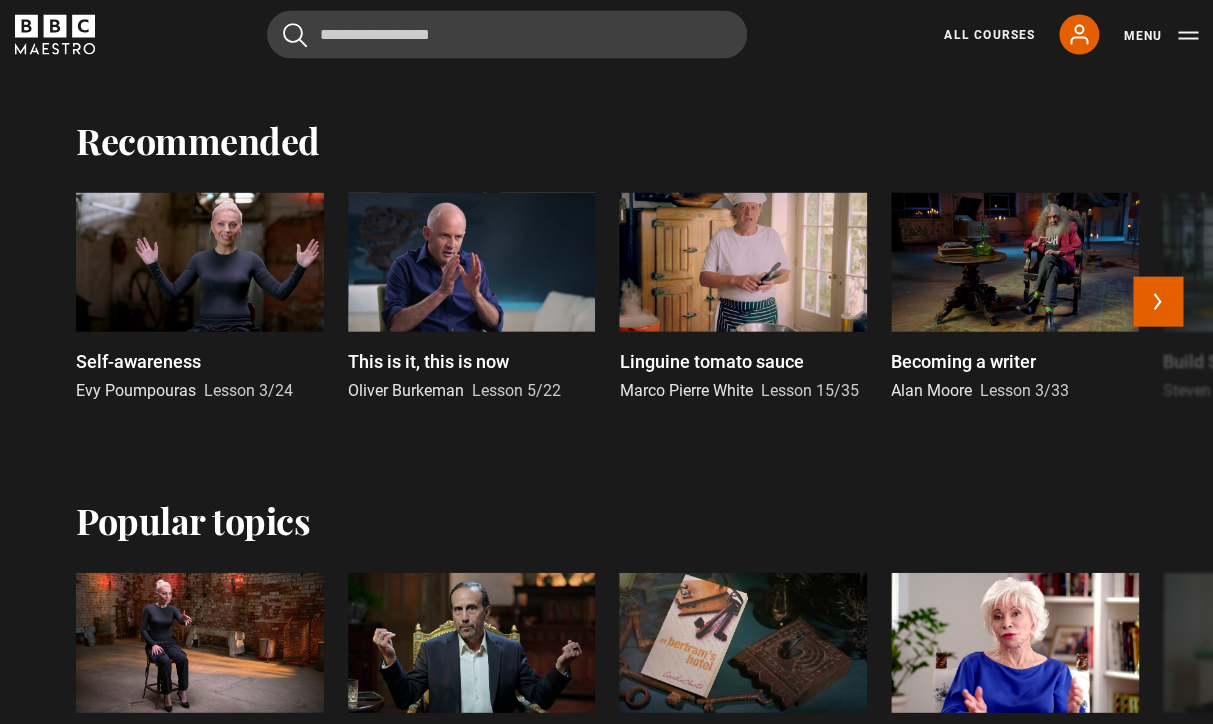 scroll, scrollTop: 1250, scrollLeft: 0, axis: vertical 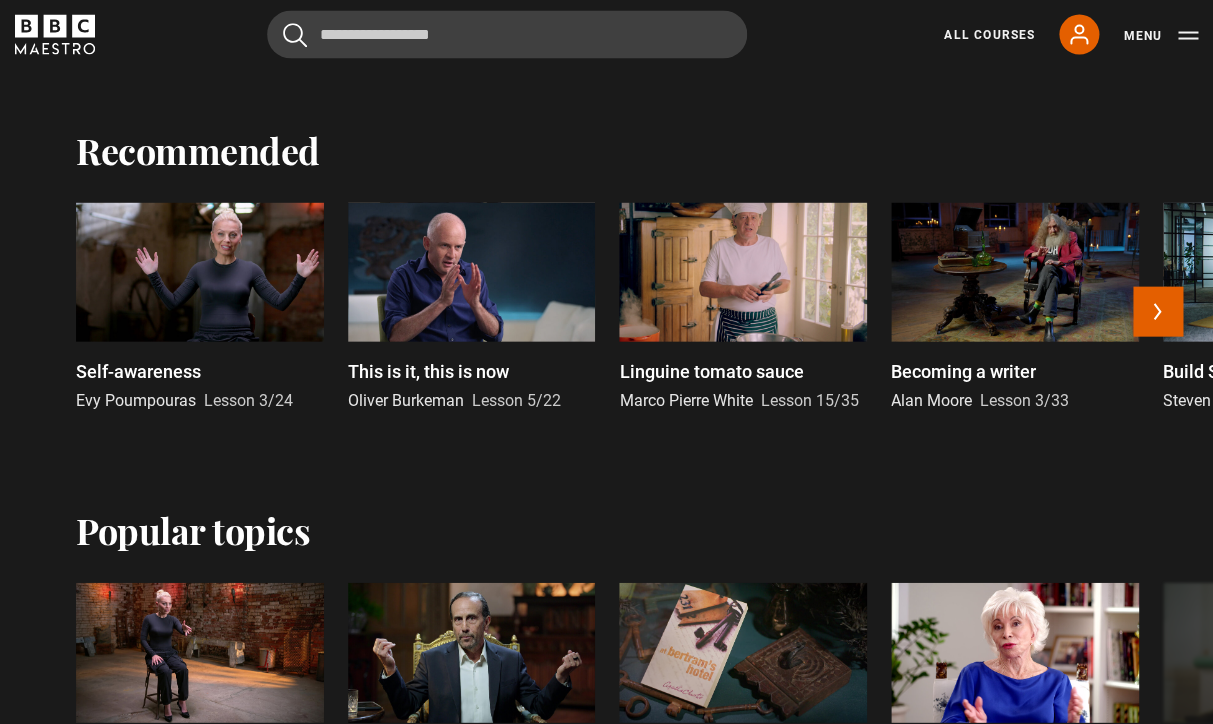 click at bounding box center (1015, 272) 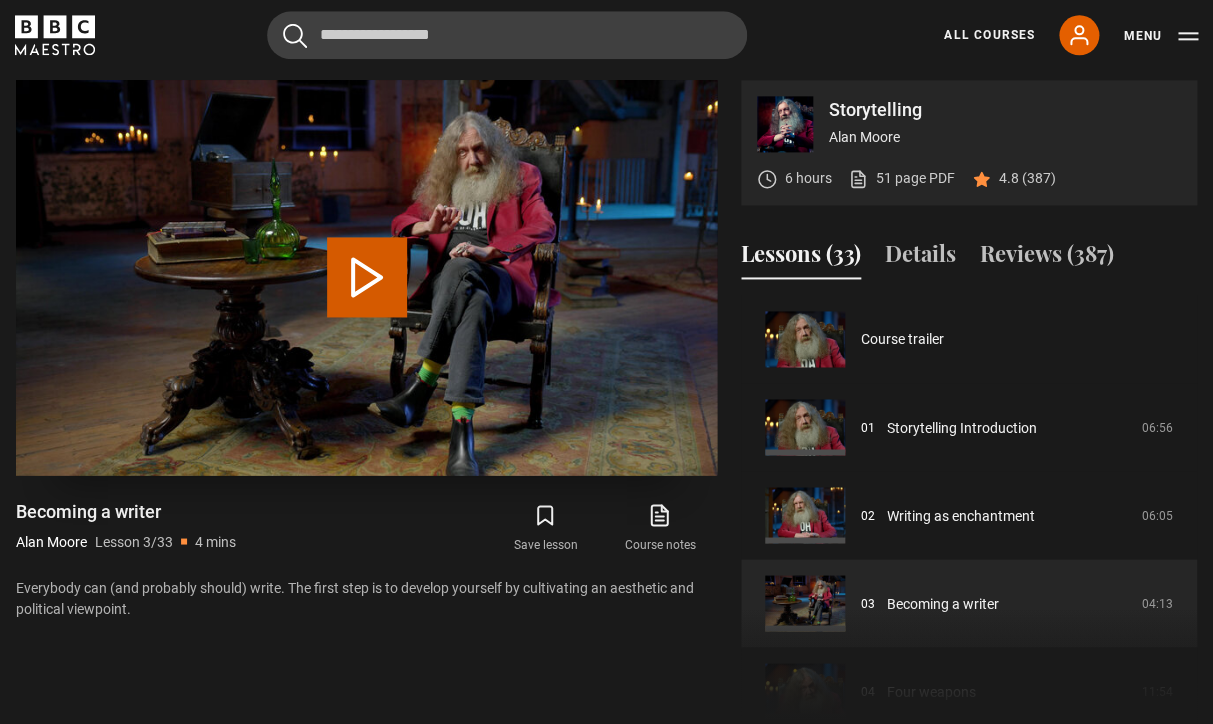scroll, scrollTop: 804, scrollLeft: 0, axis: vertical 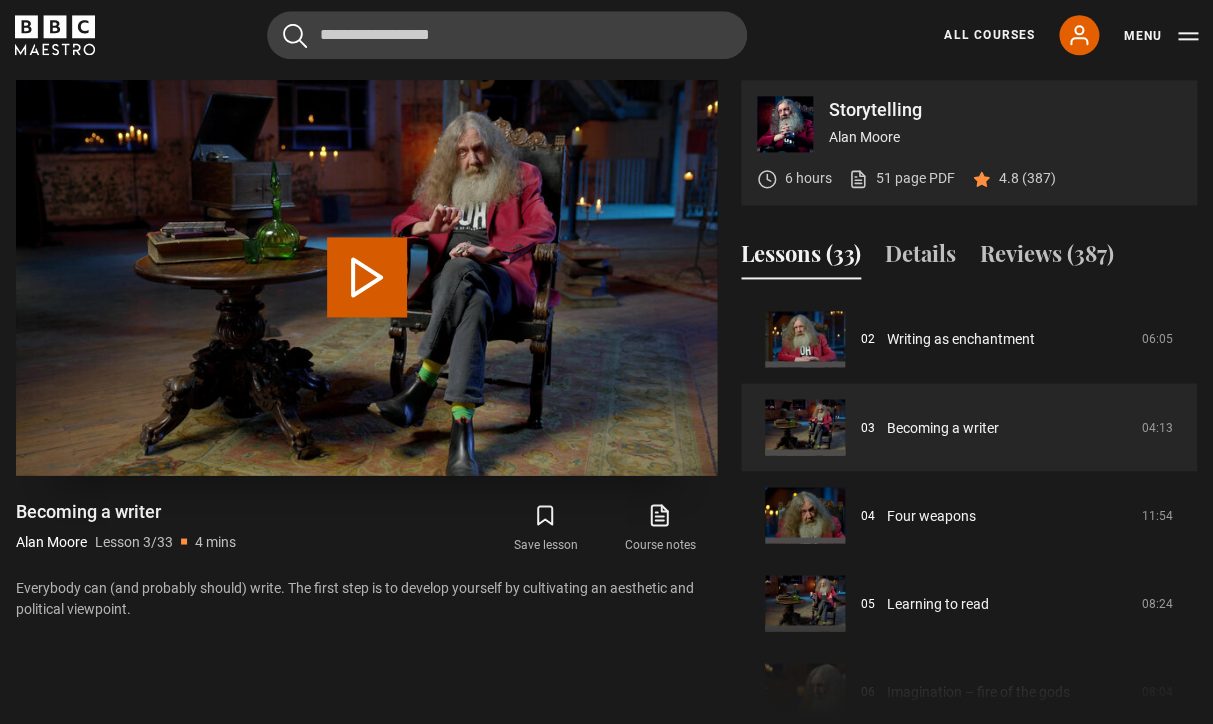click on "Play Lesson Becoming a writer" at bounding box center [367, 277] 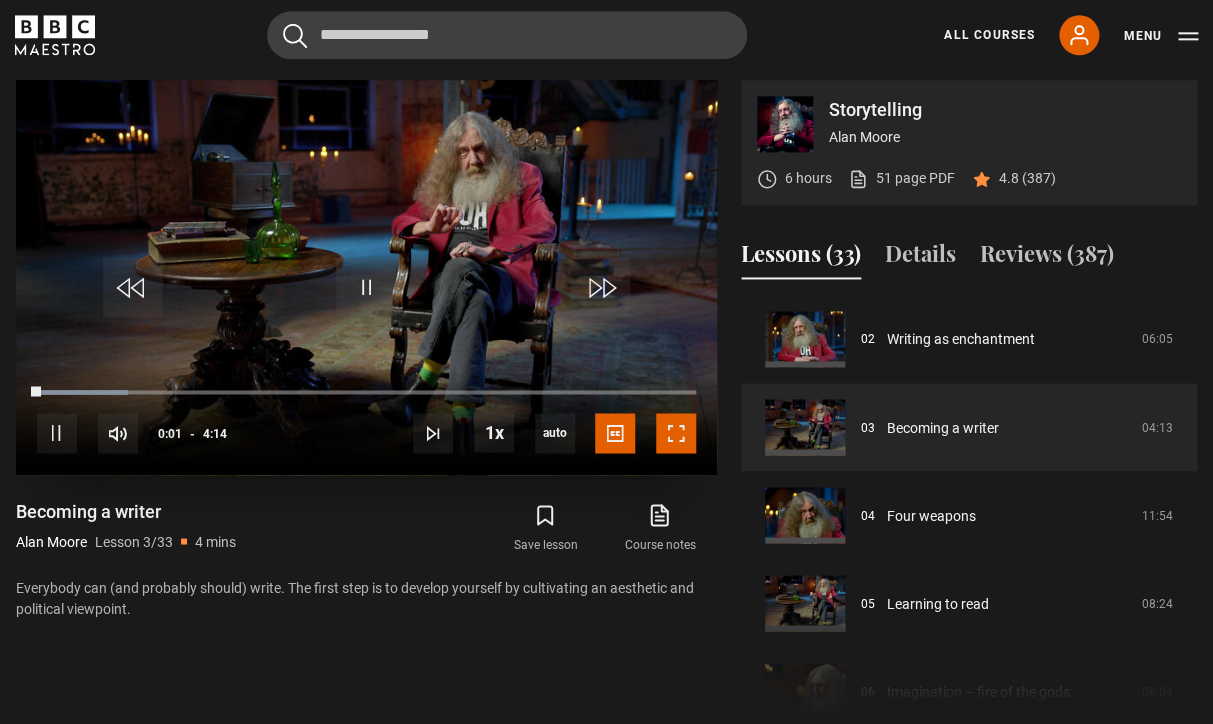 click at bounding box center (676, 433) 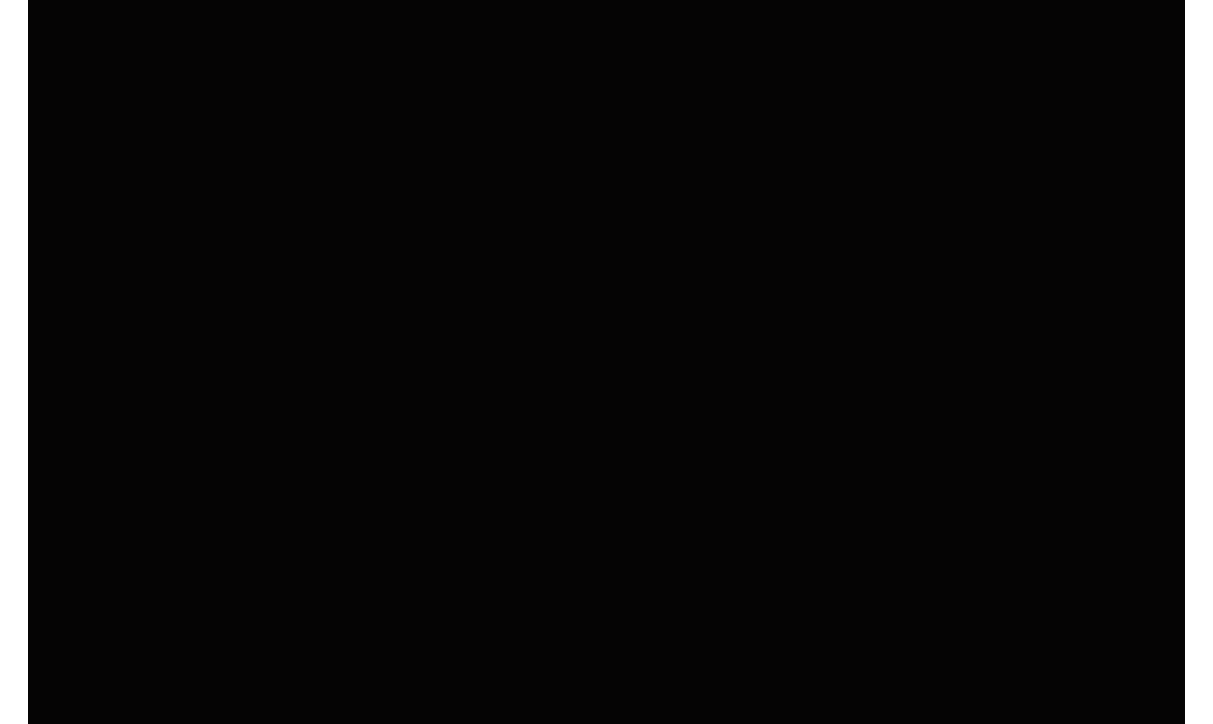 scroll, scrollTop: 930, scrollLeft: 0, axis: vertical 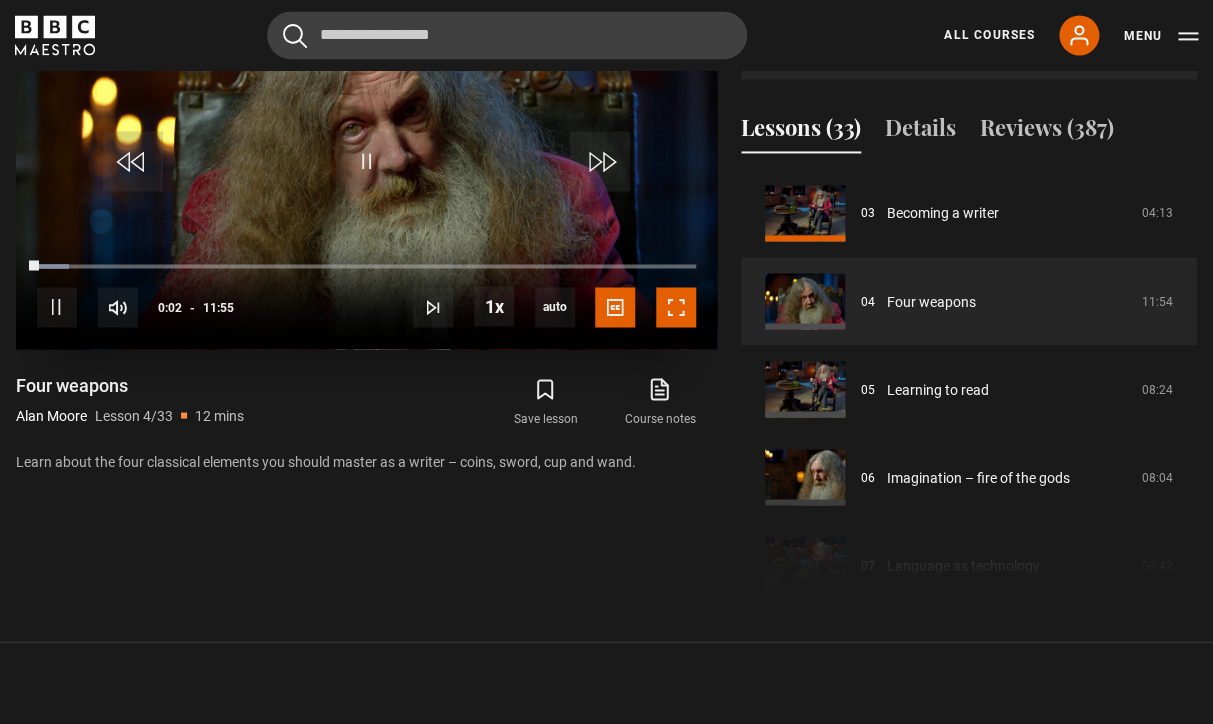 click at bounding box center [676, 307] 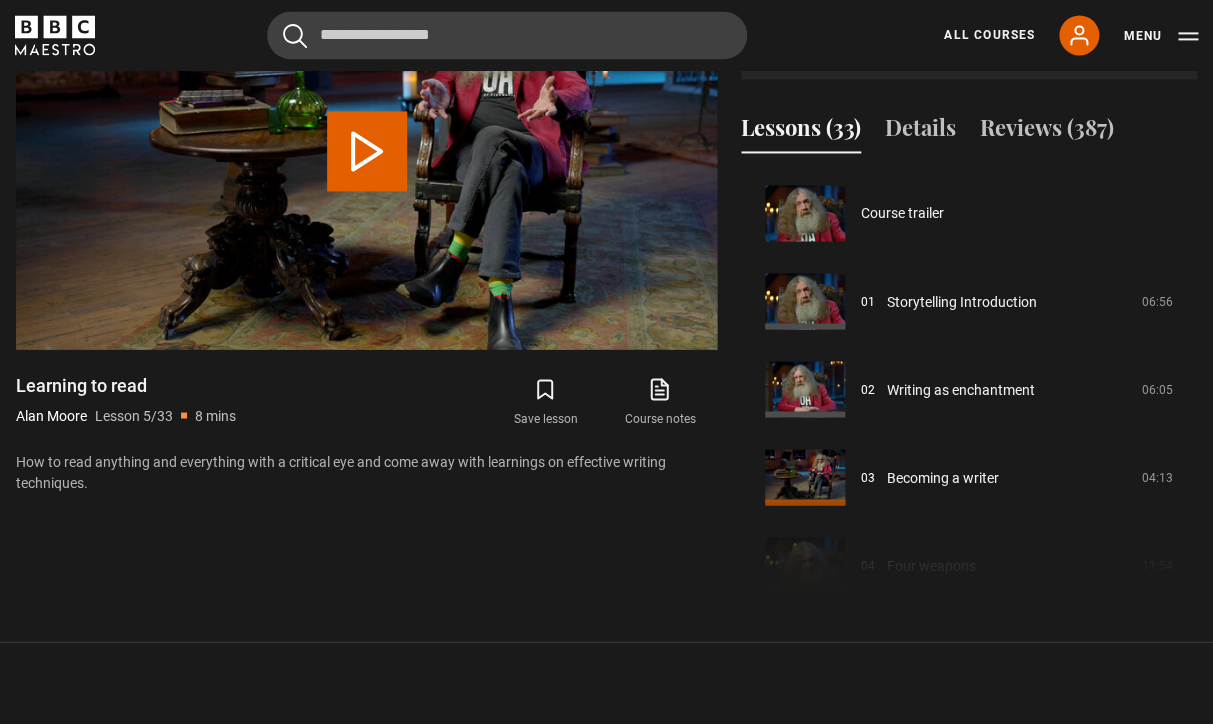 scroll, scrollTop: 352, scrollLeft: 0, axis: vertical 